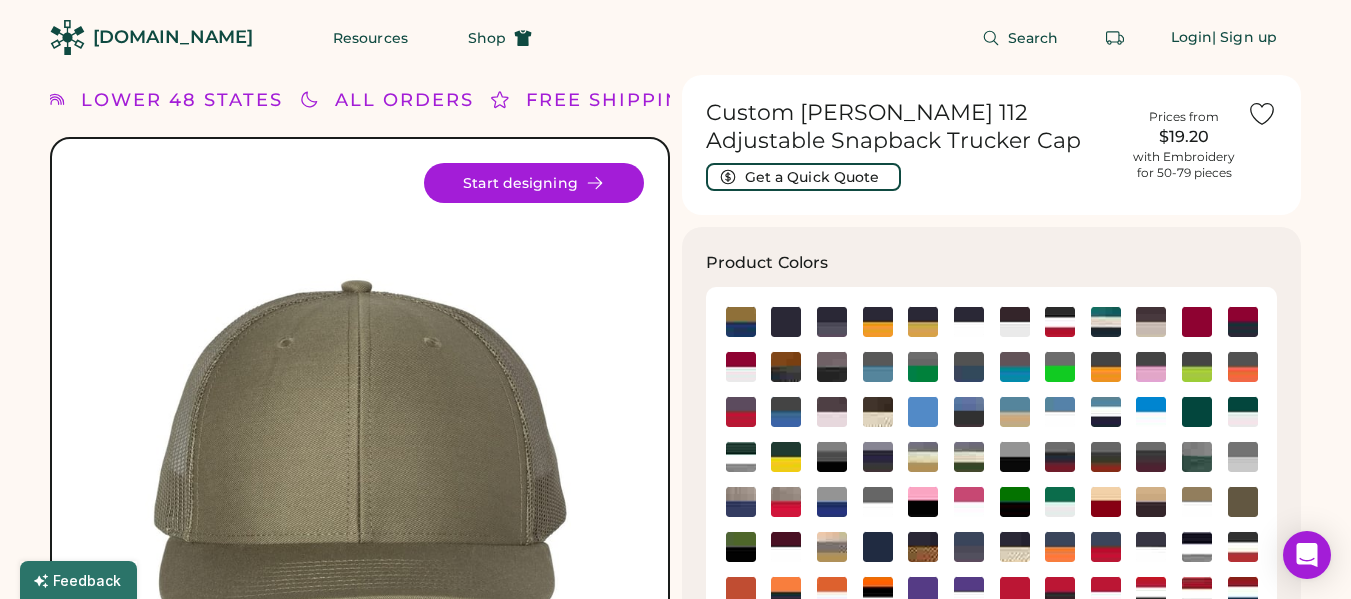 scroll, scrollTop: 200, scrollLeft: 0, axis: vertical 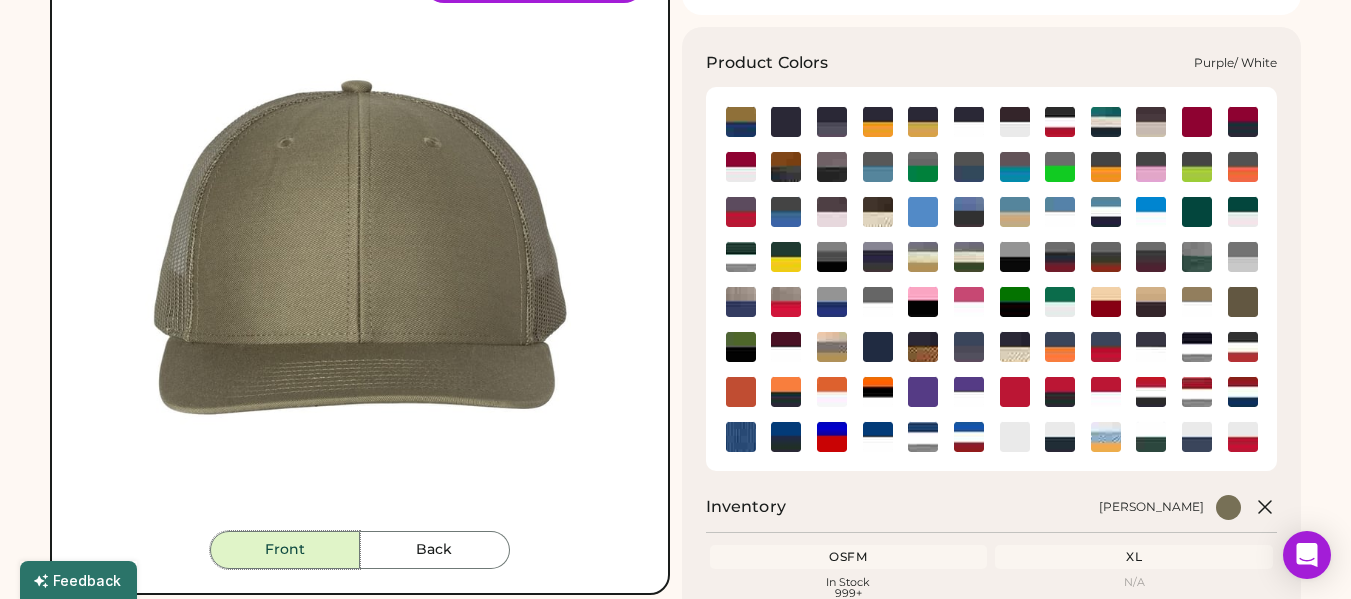 click 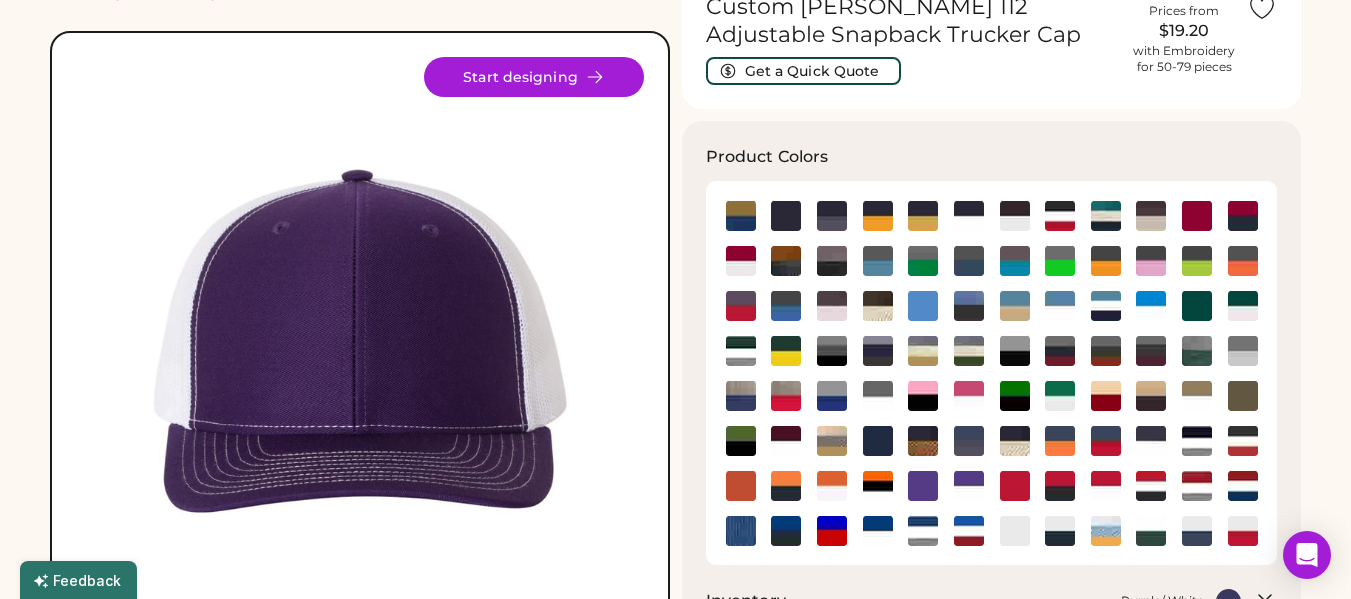 scroll, scrollTop: 0, scrollLeft: 0, axis: both 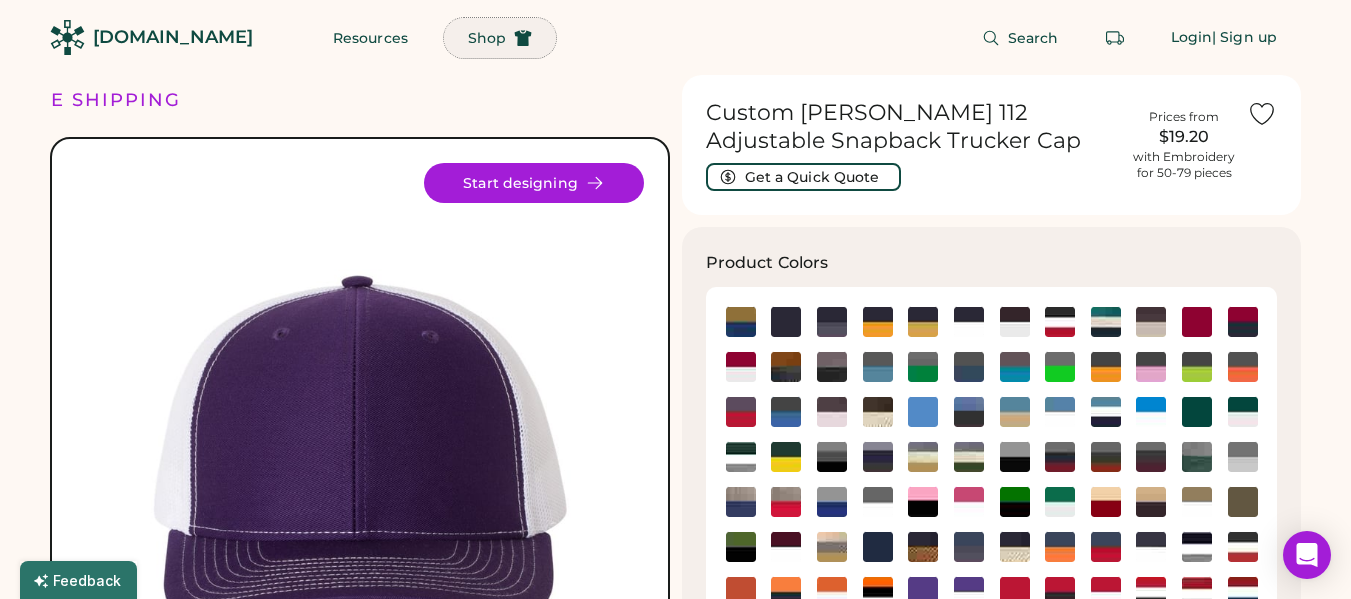 click on "Shop" at bounding box center [487, 38] 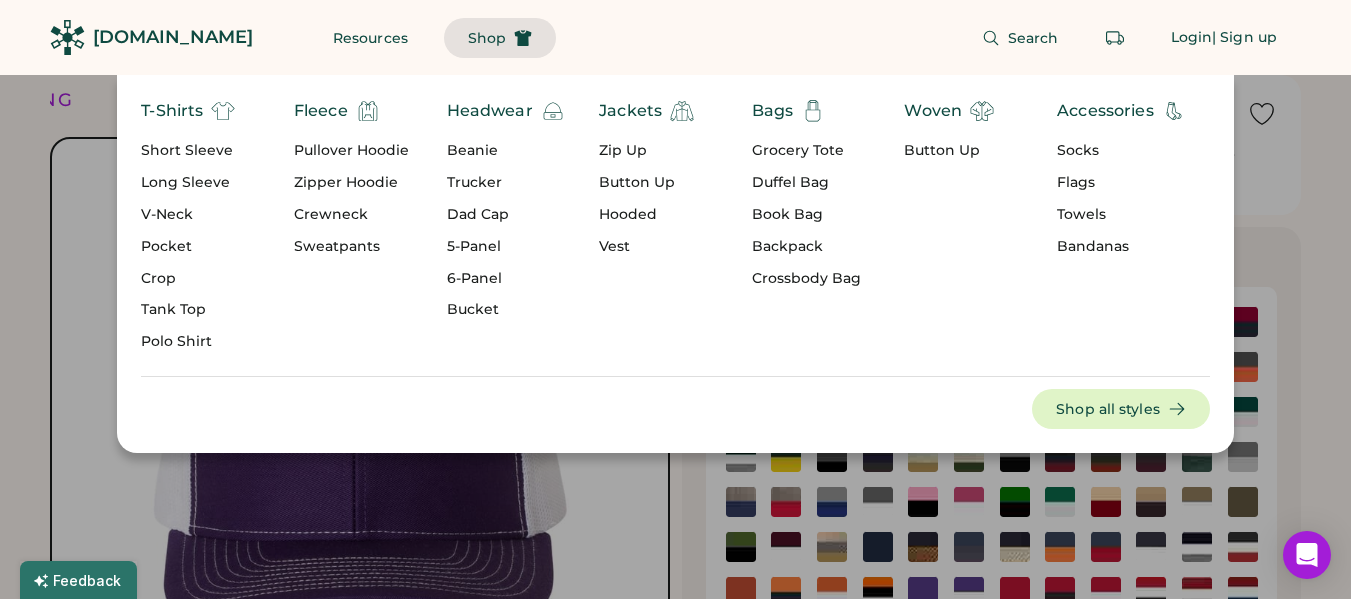 click on "Trucker" at bounding box center (506, 183) 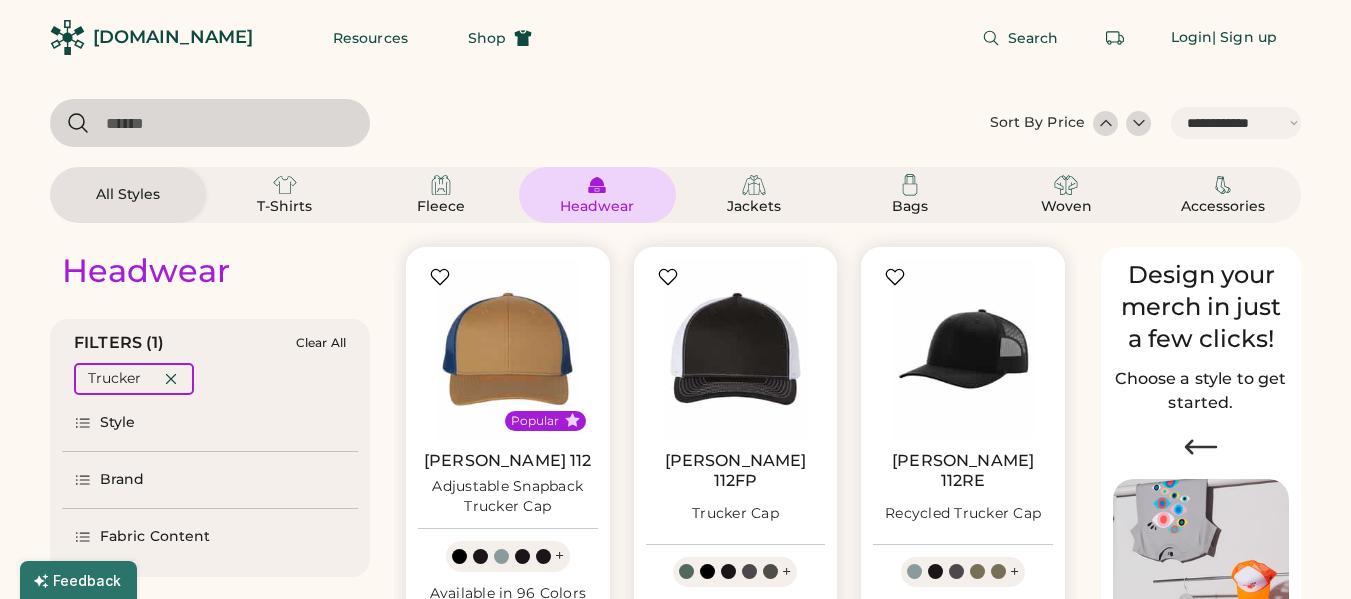 select on "*****" 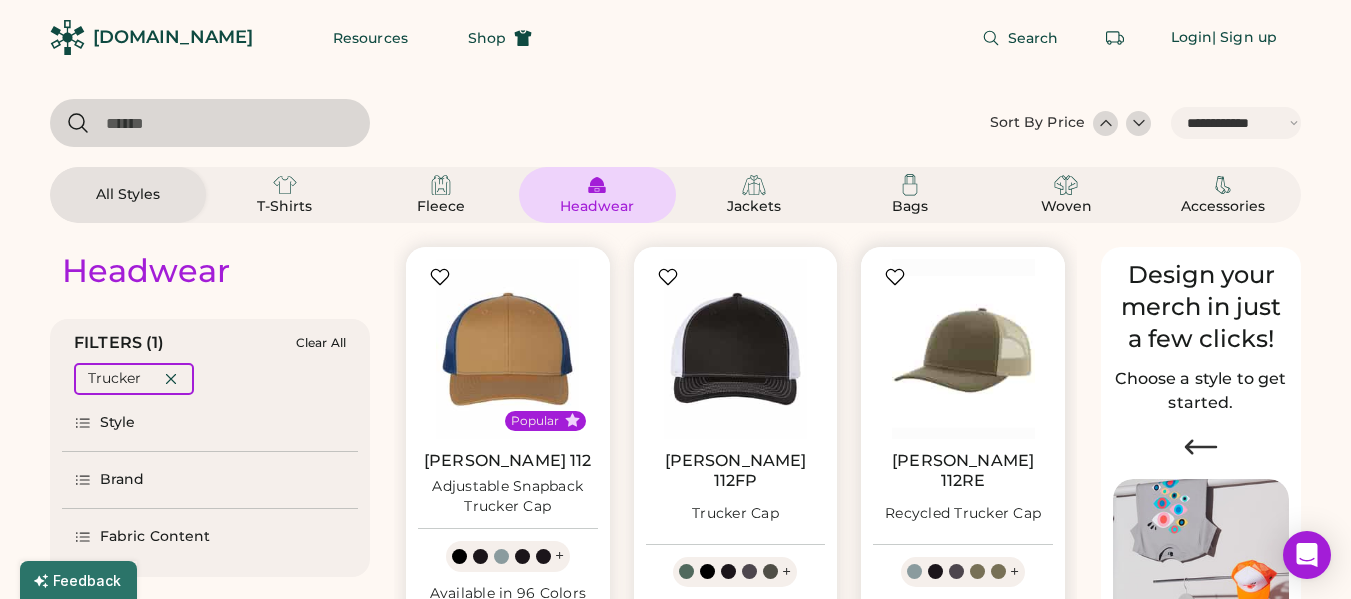 click at bounding box center [963, 349] 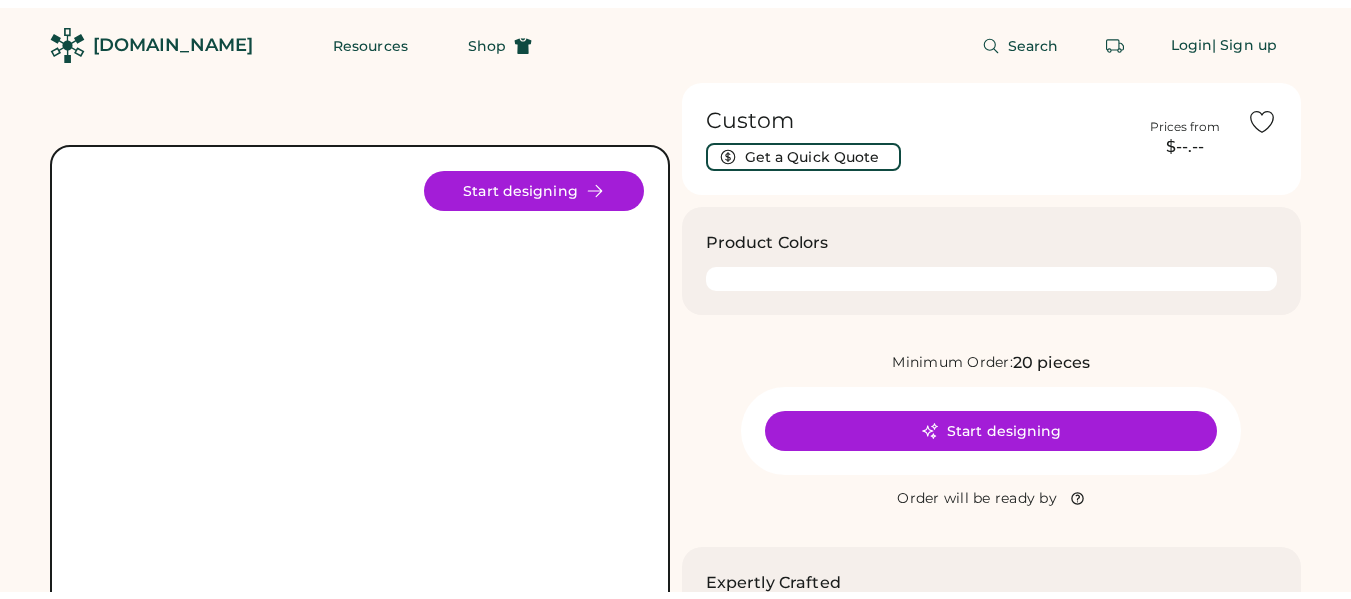 scroll, scrollTop: 0, scrollLeft: 0, axis: both 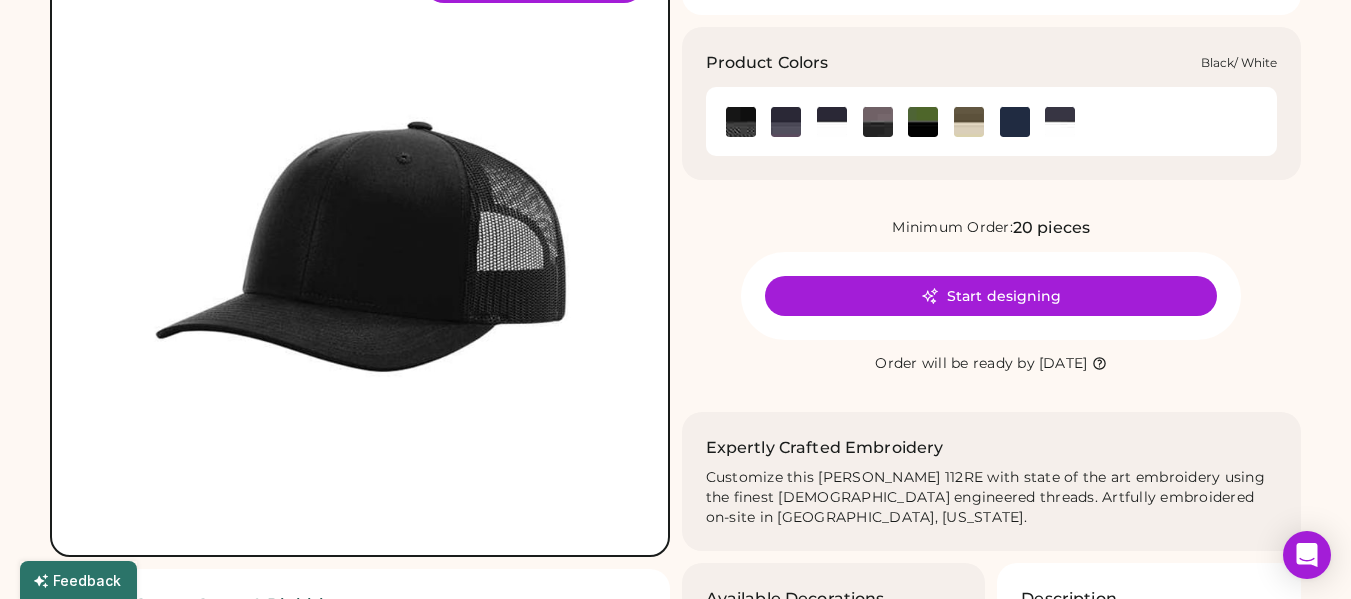 click 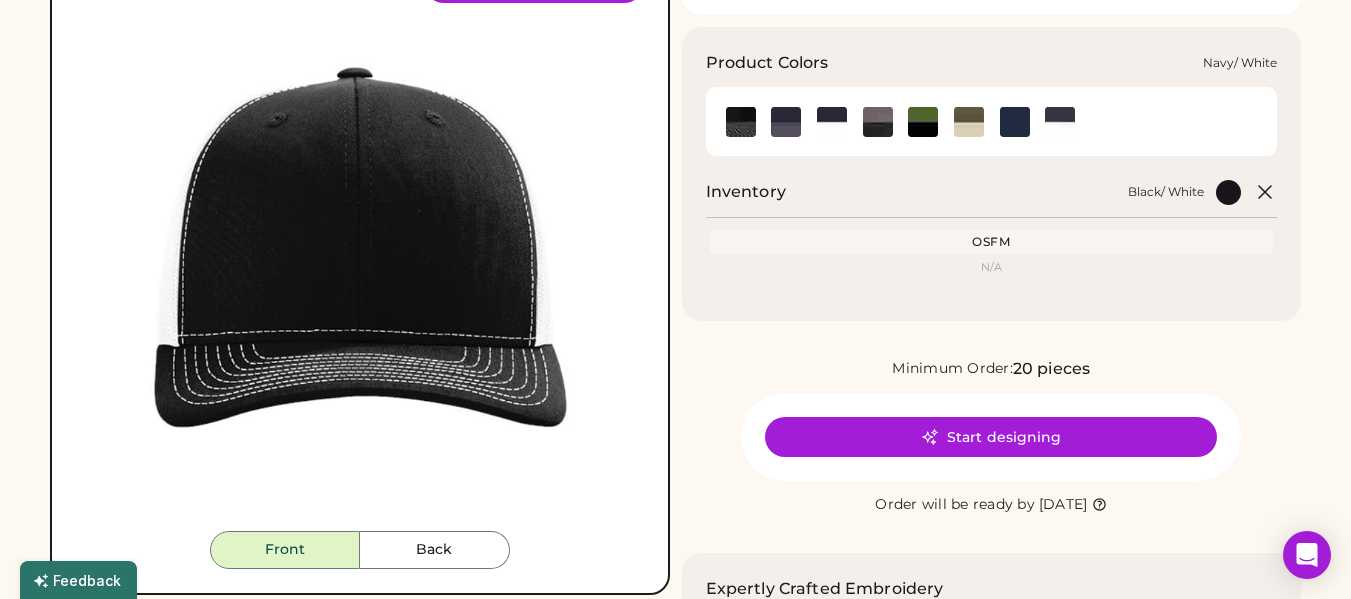 click 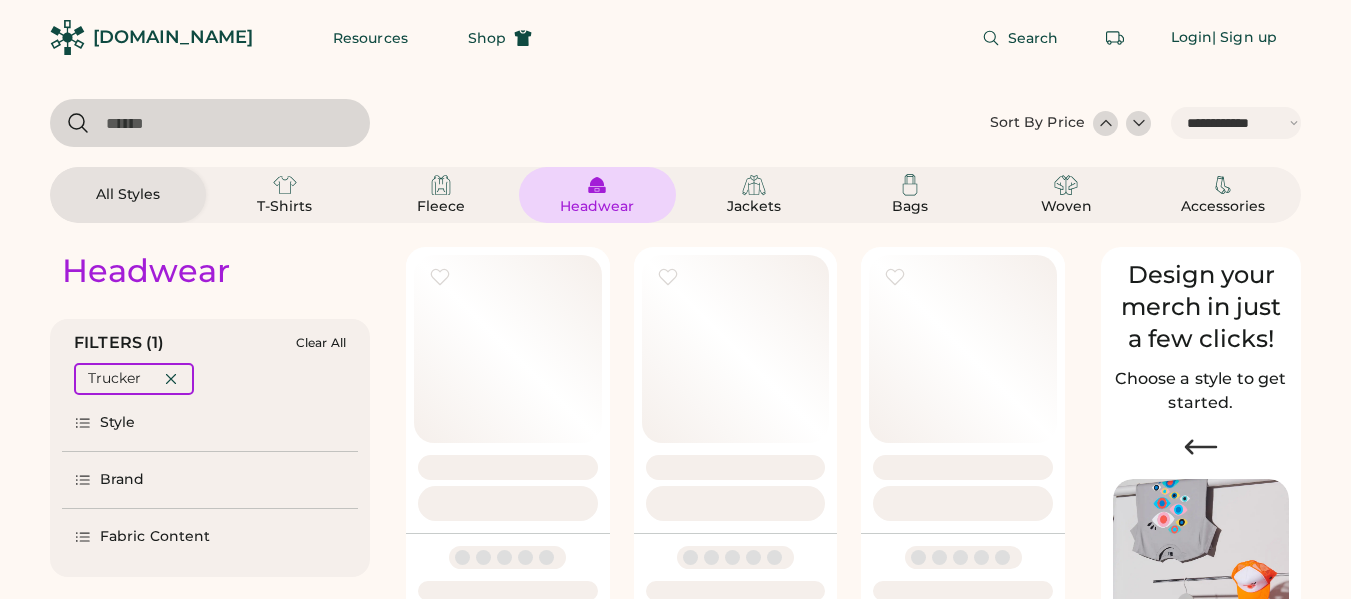 select on "*****" 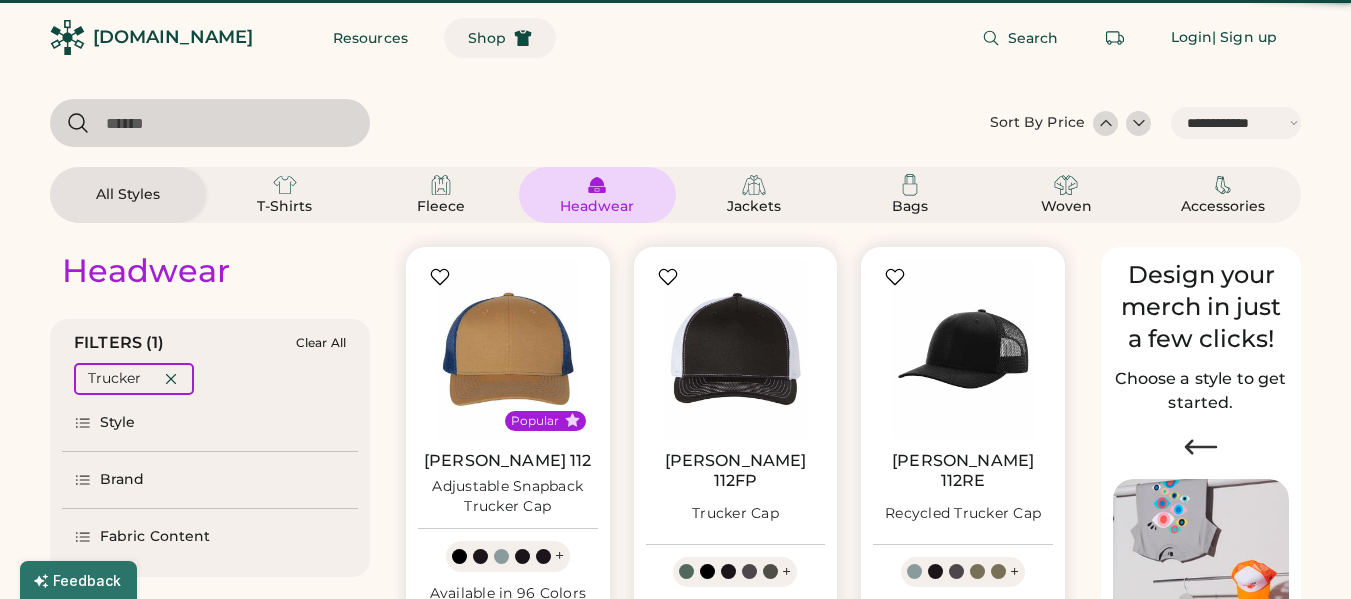 scroll, scrollTop: 0, scrollLeft: 0, axis: both 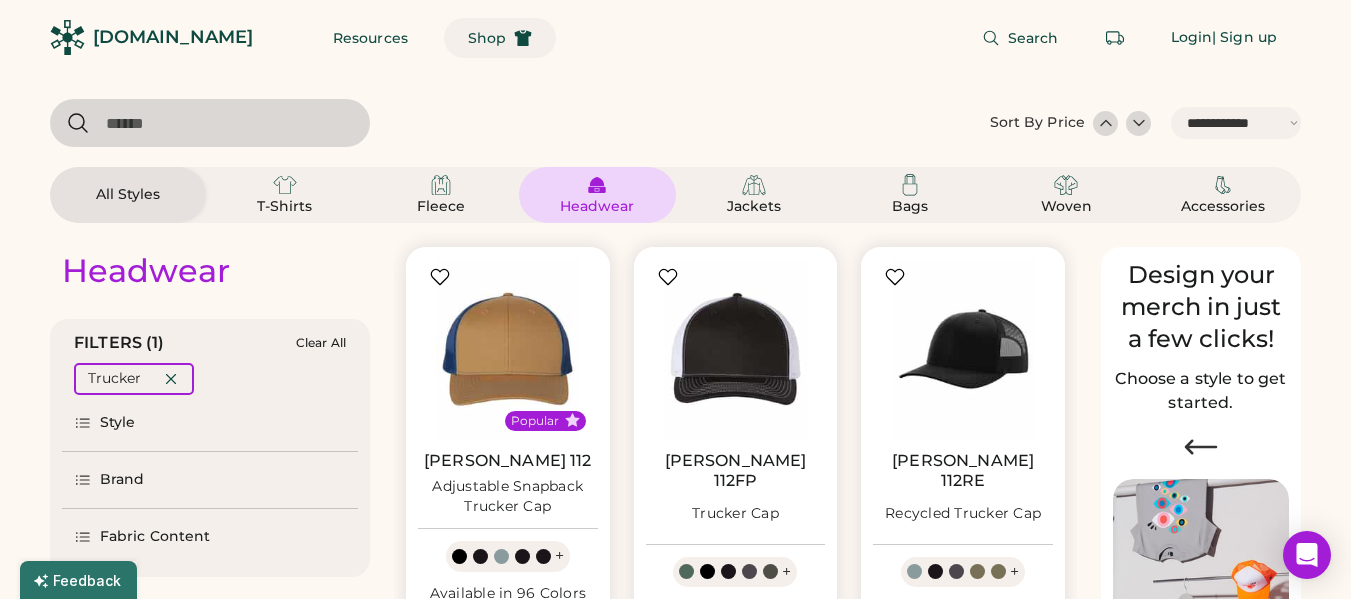 click on "Shop" at bounding box center (487, 38) 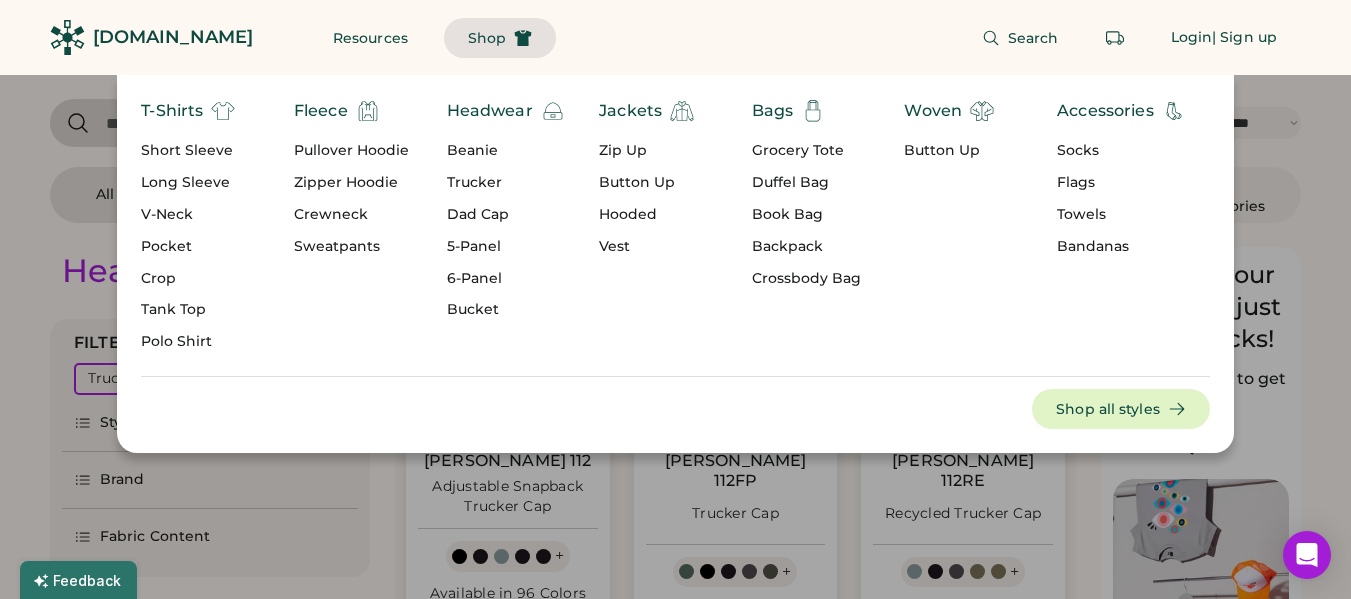 click on "Trucker" at bounding box center [506, 183] 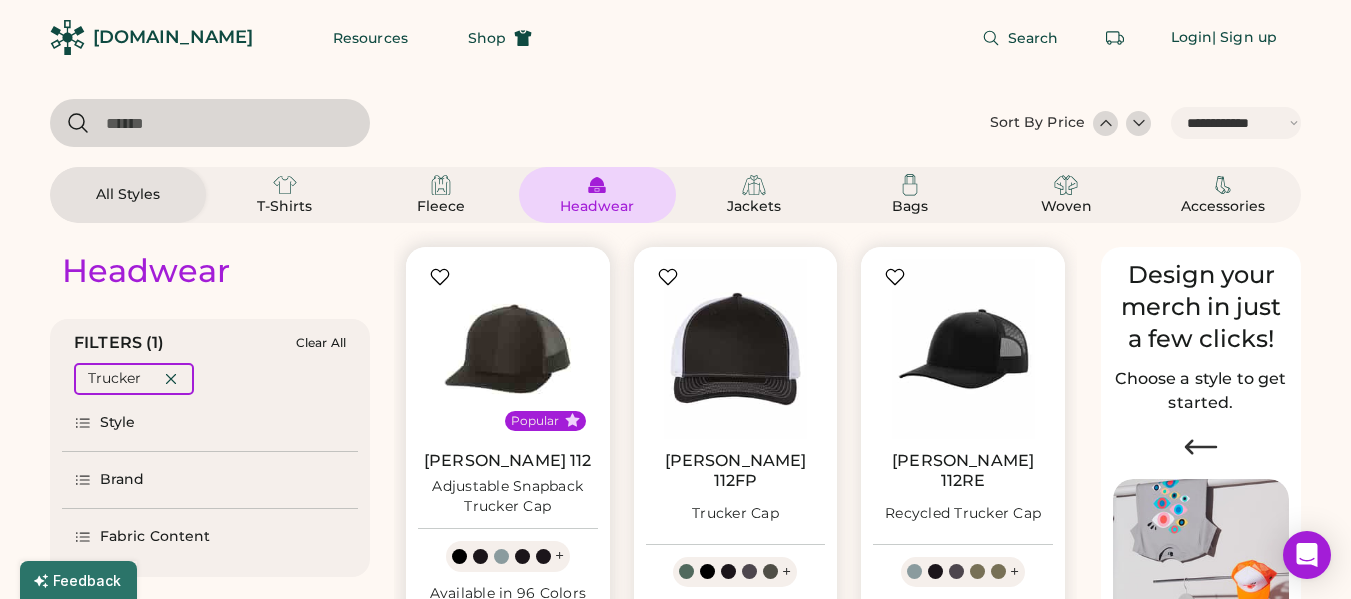 click at bounding box center [508, 349] 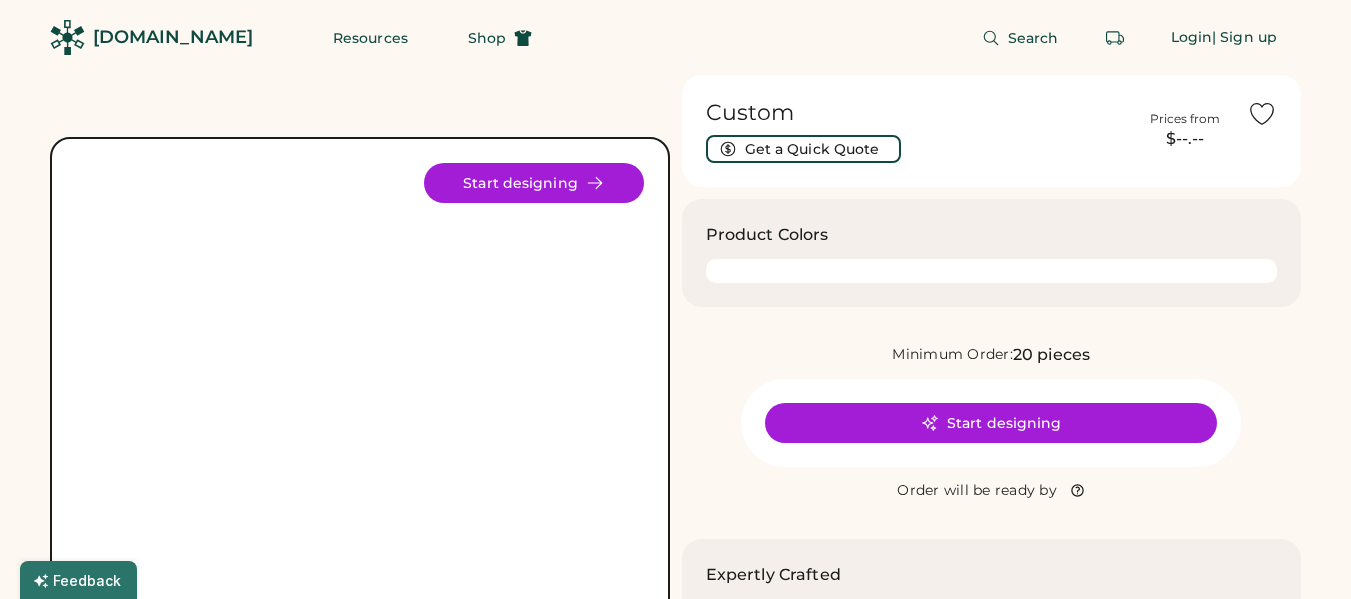scroll, scrollTop: 0, scrollLeft: 0, axis: both 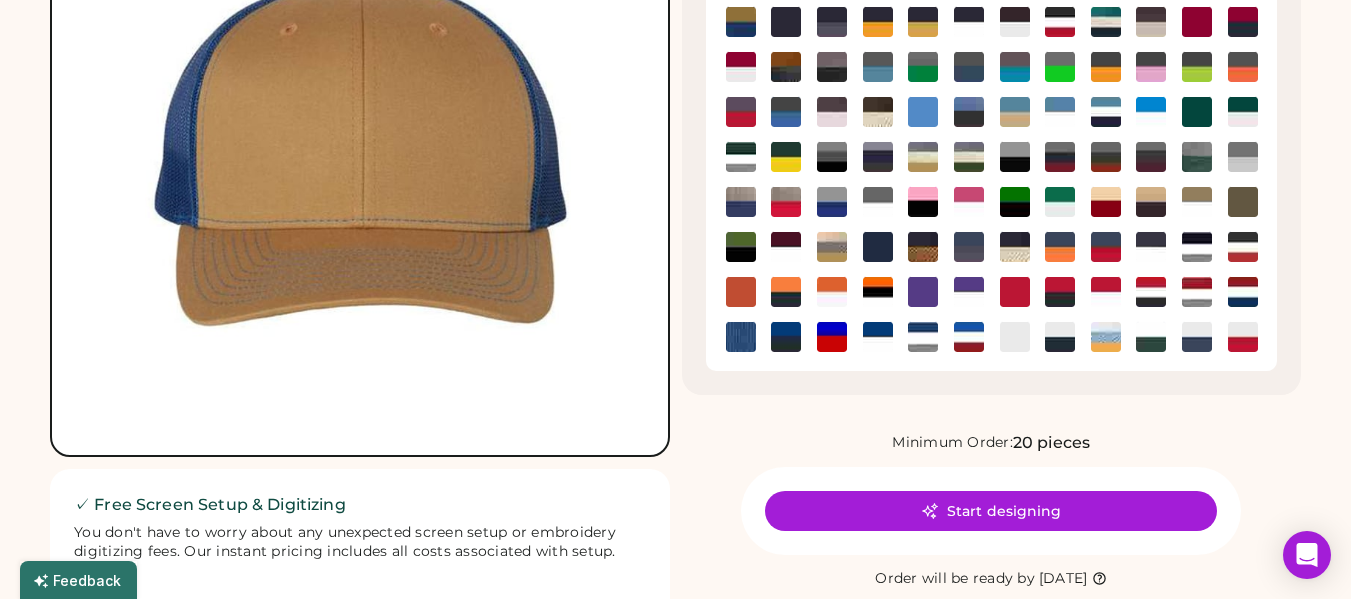 click 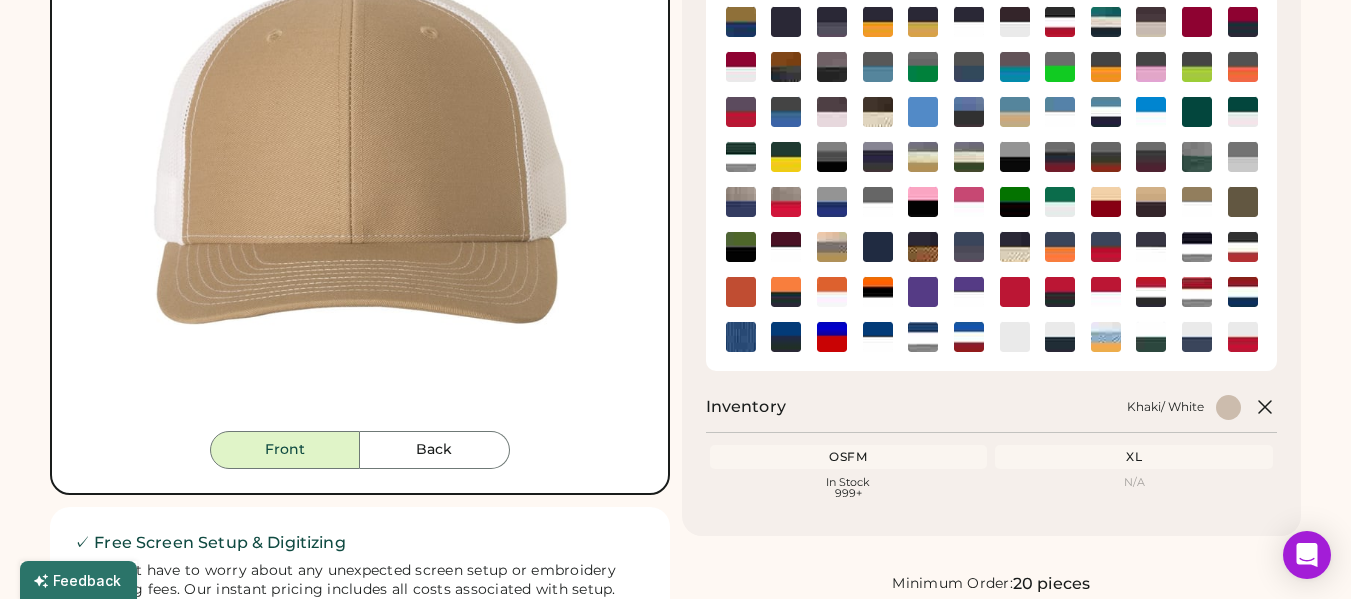 click 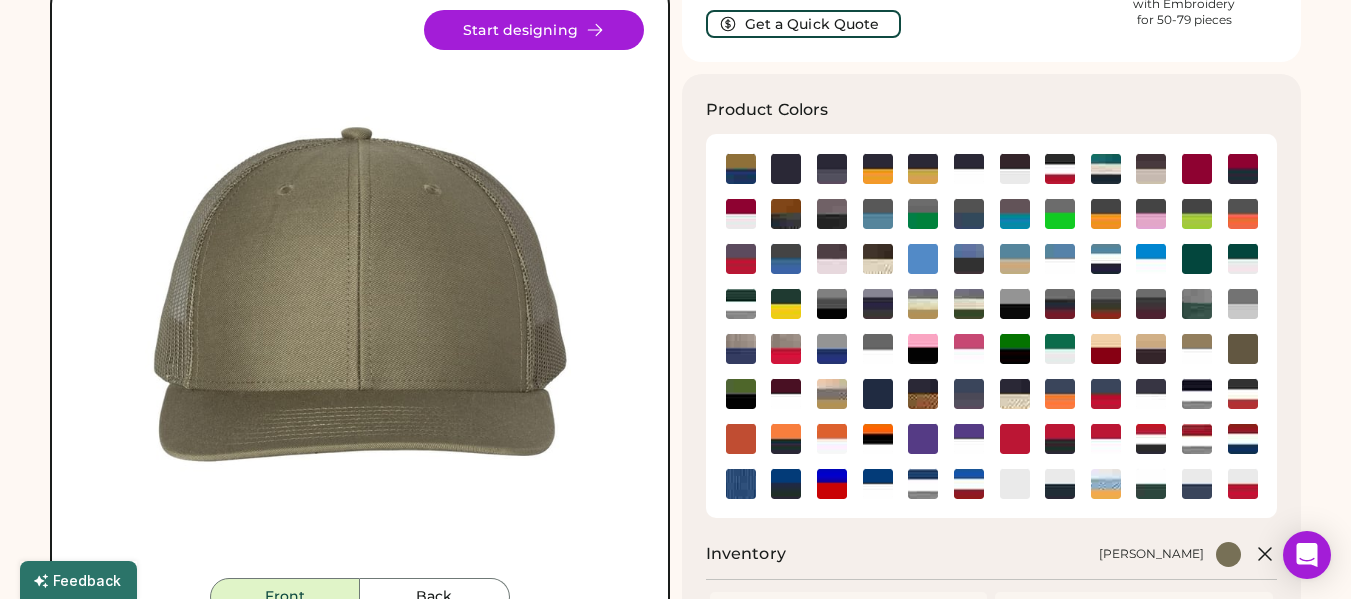 scroll, scrollTop: 0, scrollLeft: 0, axis: both 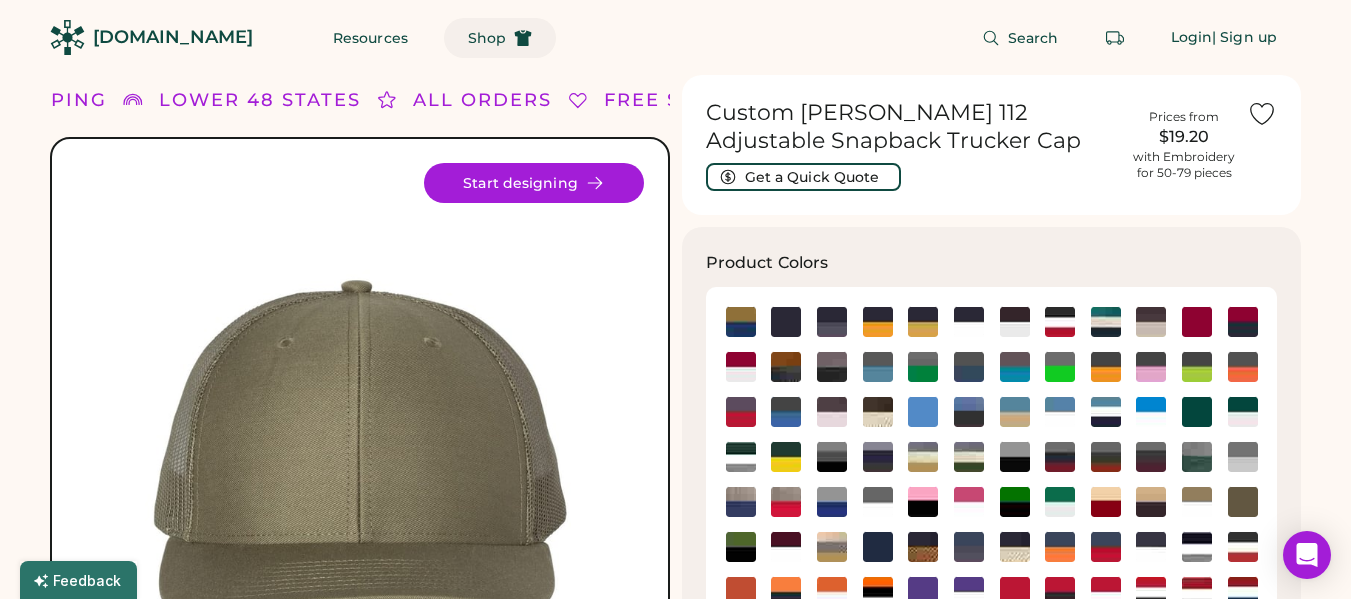 click on "Shop" at bounding box center [487, 38] 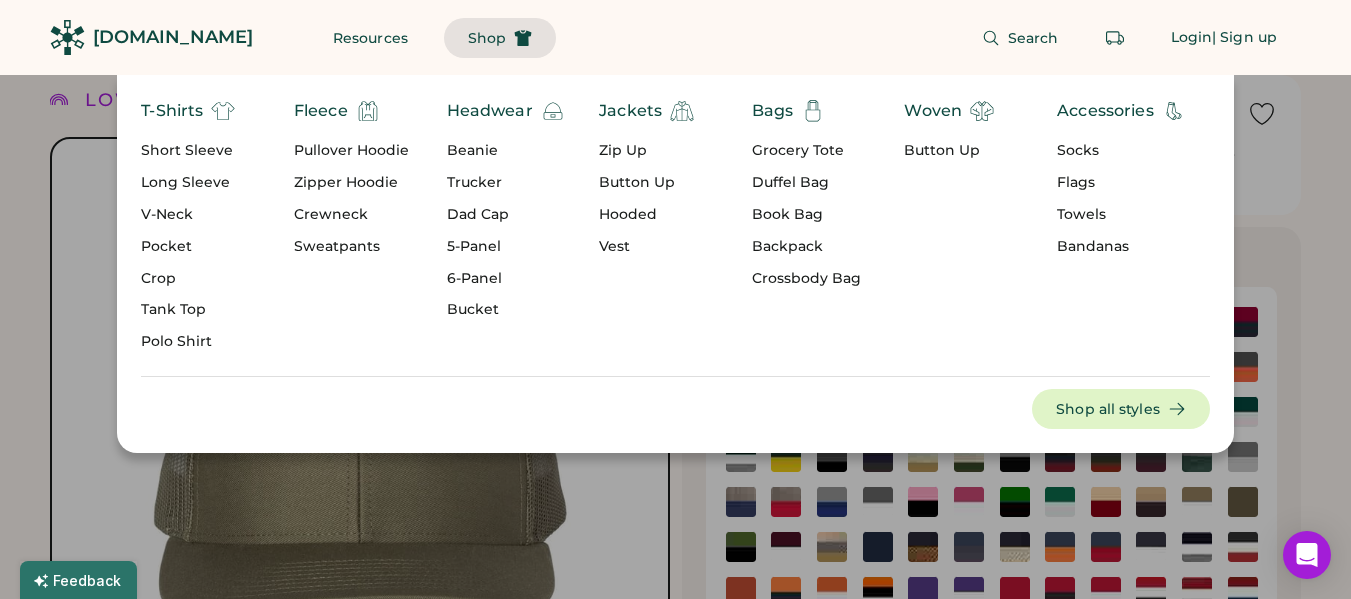 click on "Trucker" at bounding box center (506, 183) 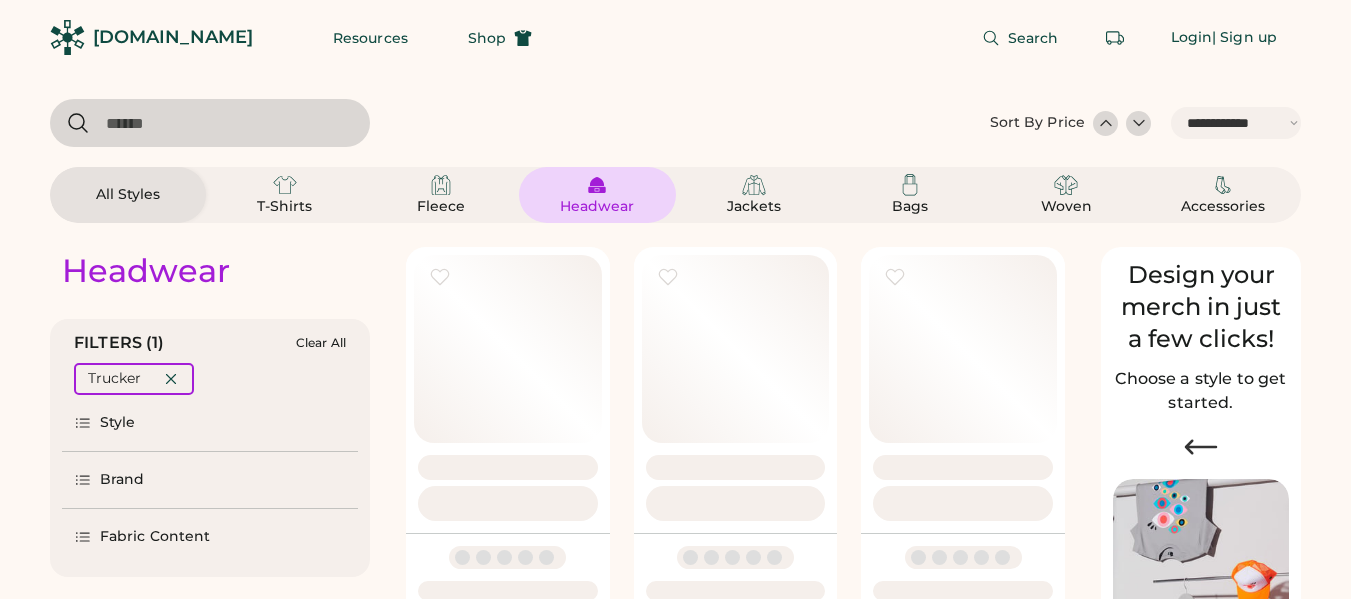 select on "*****" 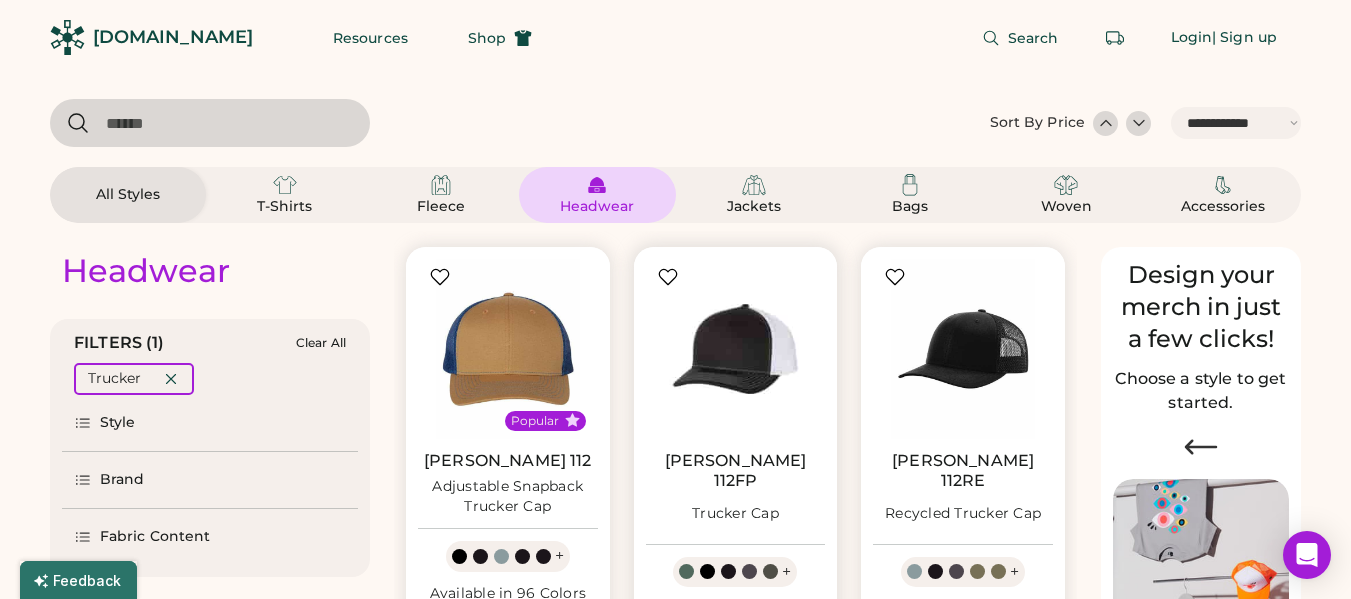 scroll, scrollTop: 0, scrollLeft: 0, axis: both 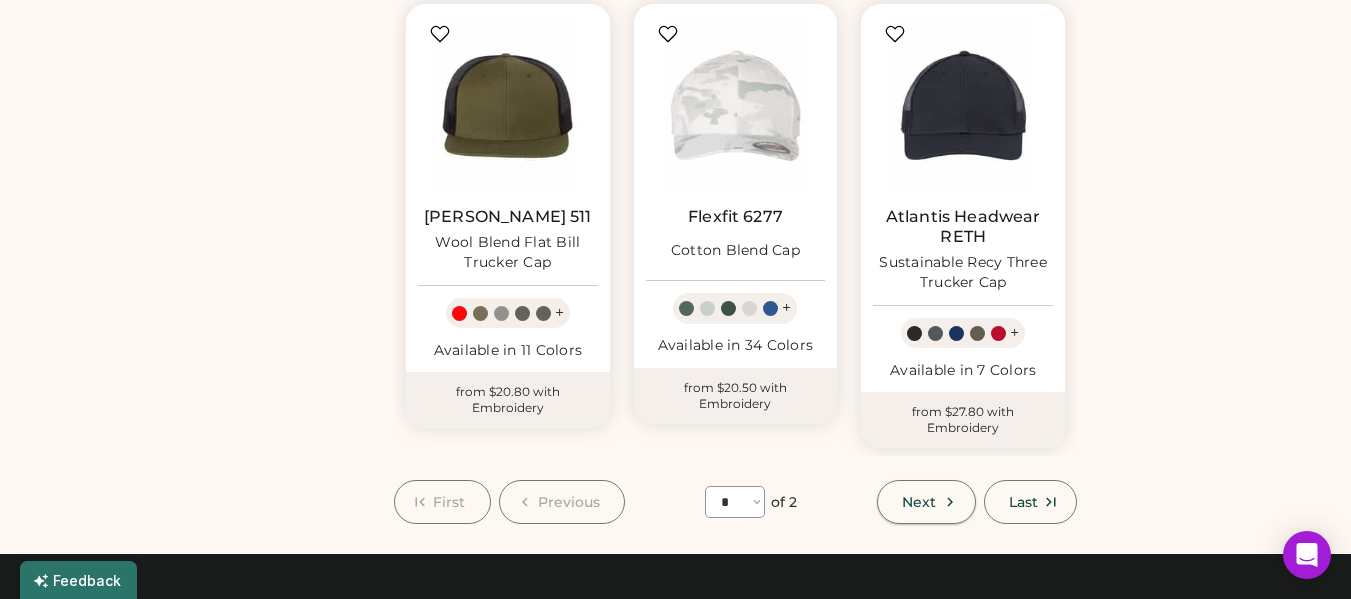 click 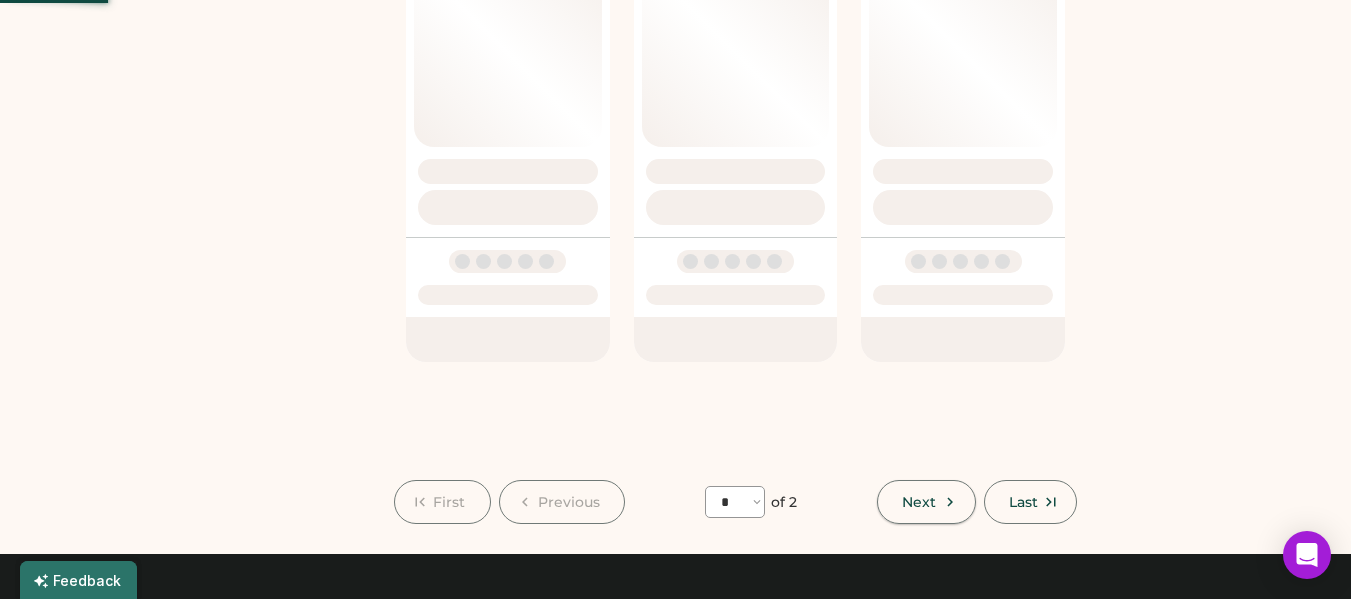 select on "*" 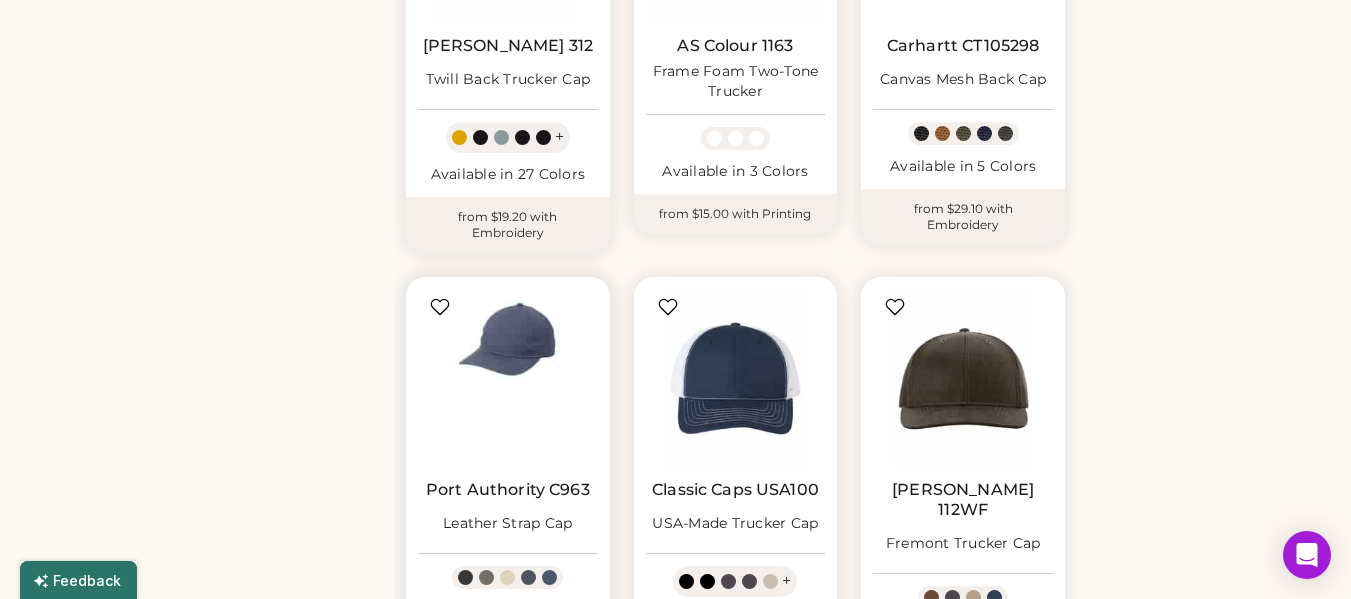 scroll, scrollTop: 887, scrollLeft: 0, axis: vertical 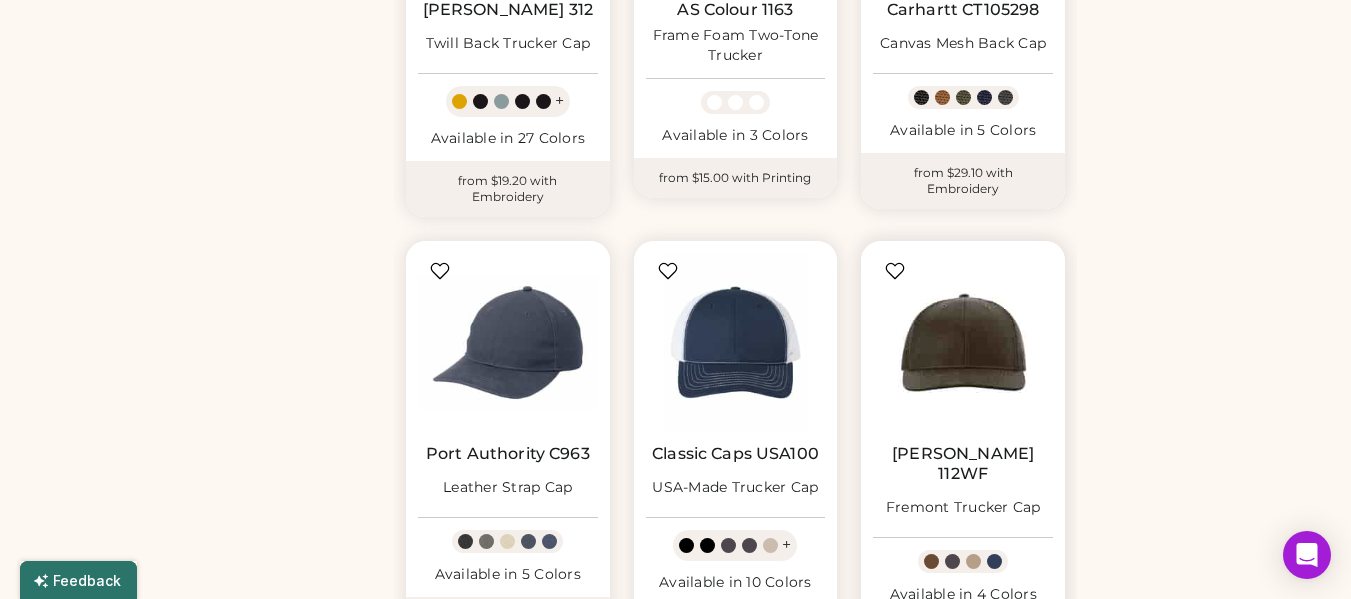 click at bounding box center [963, 343] 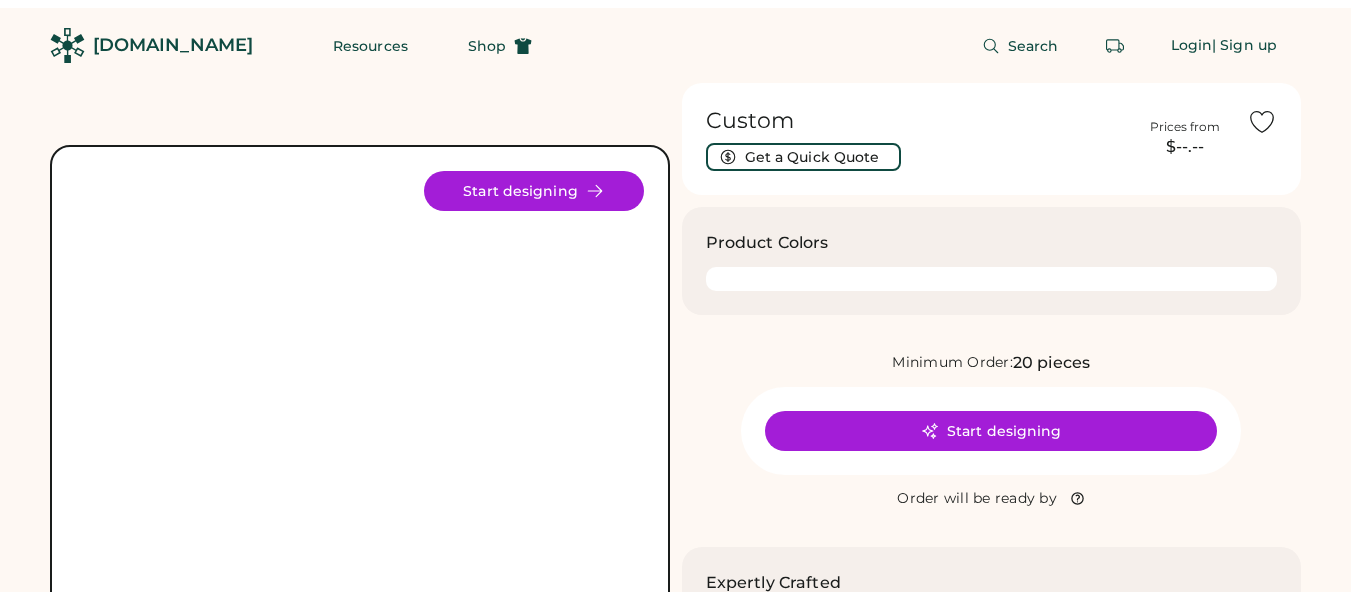 scroll, scrollTop: 0, scrollLeft: 0, axis: both 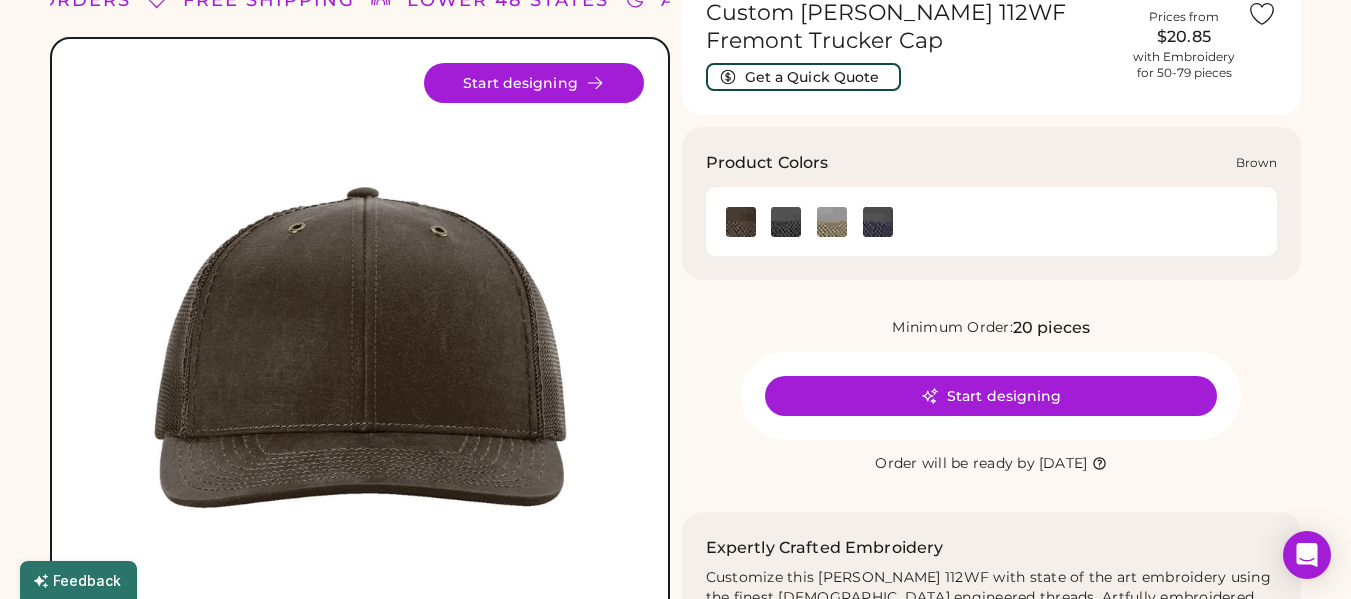 click 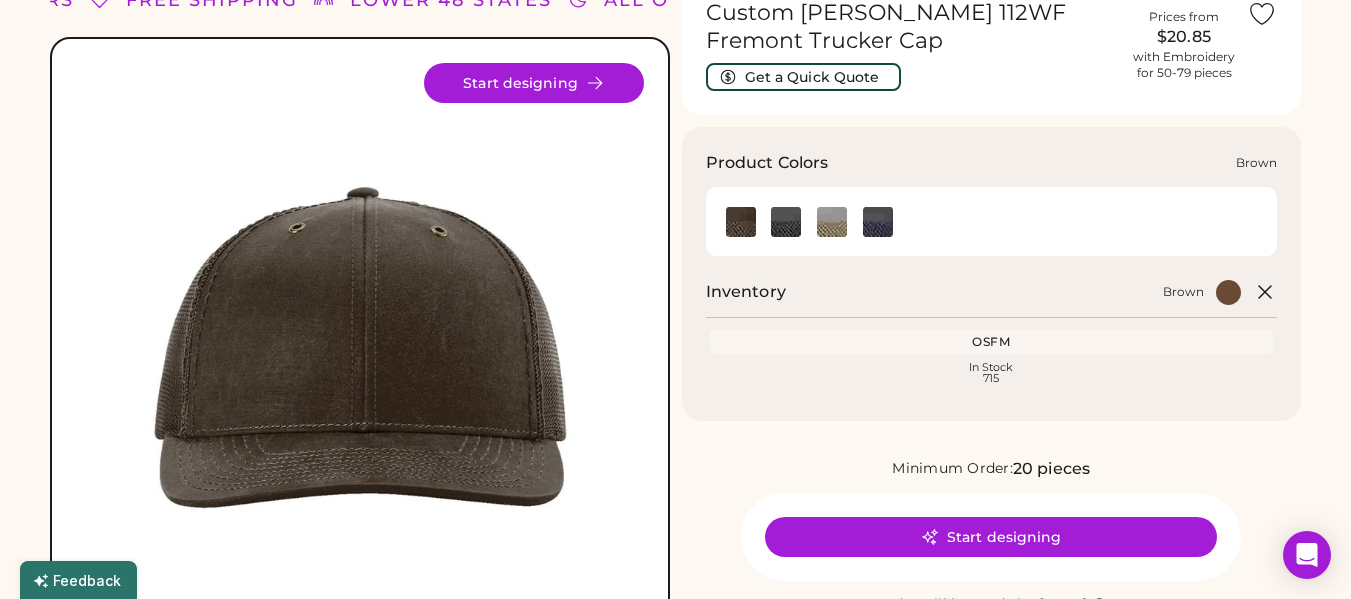 click 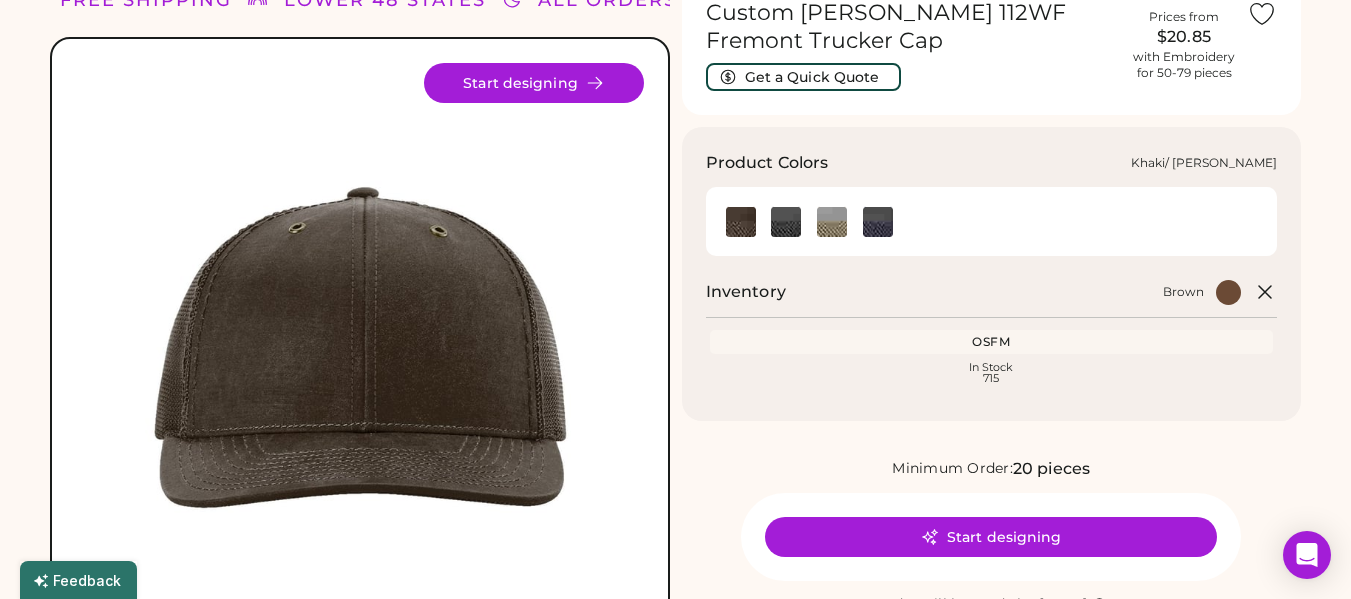 click 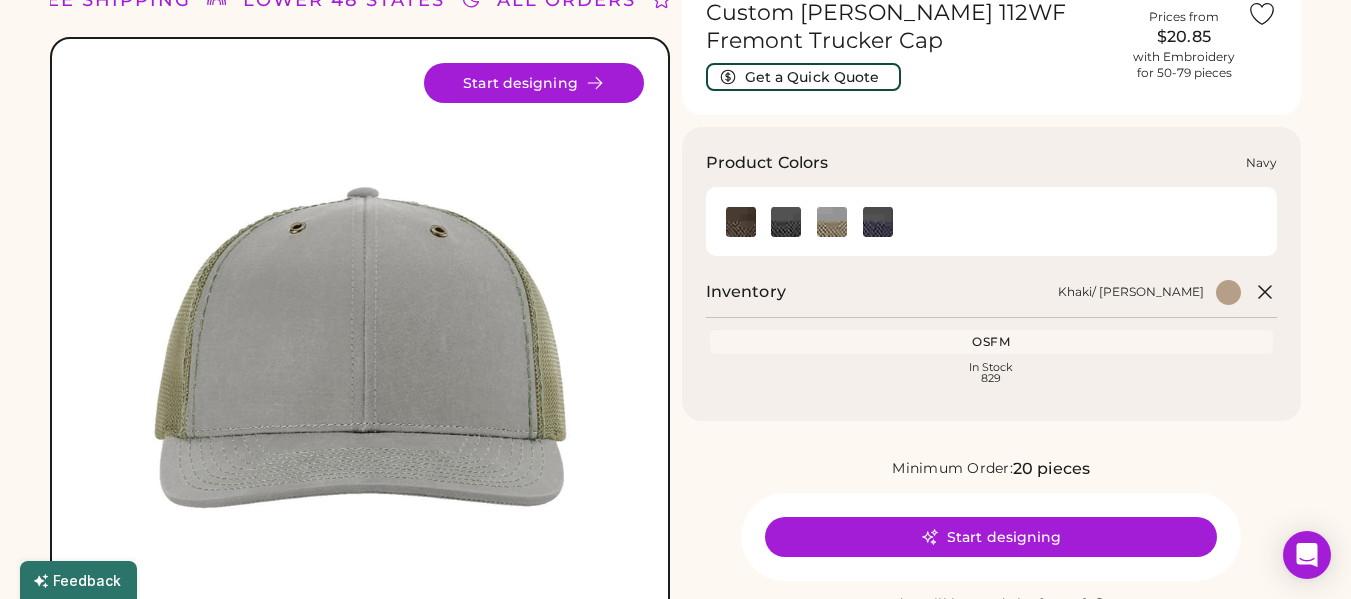 click 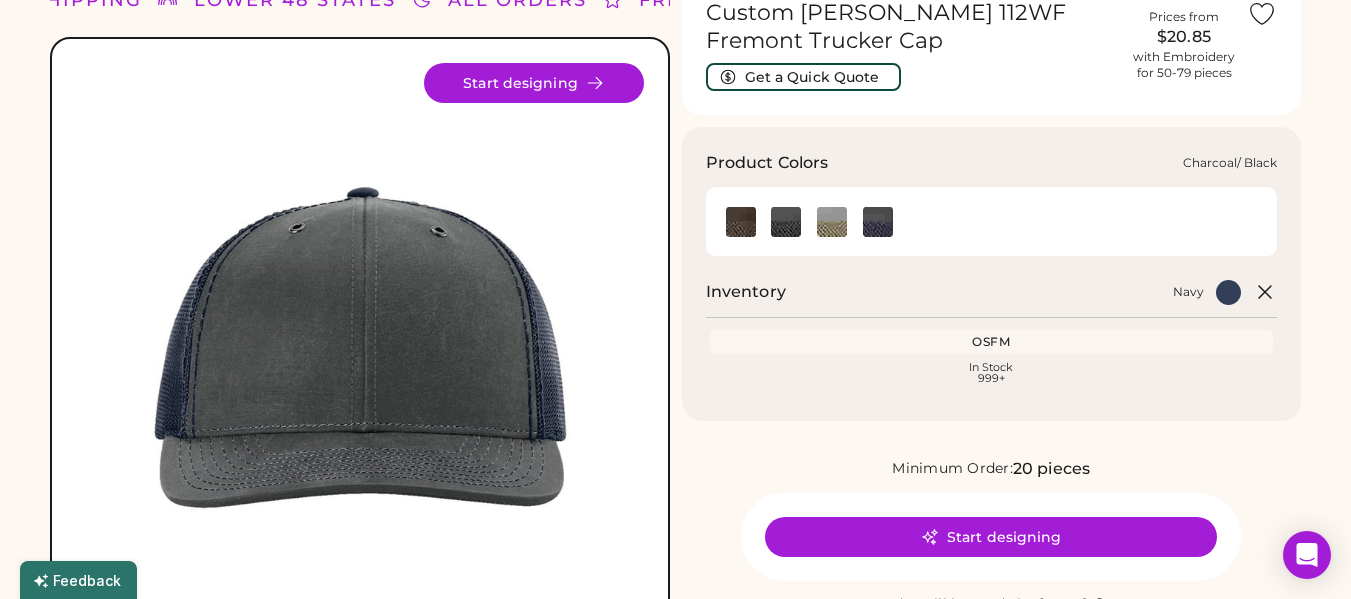 click 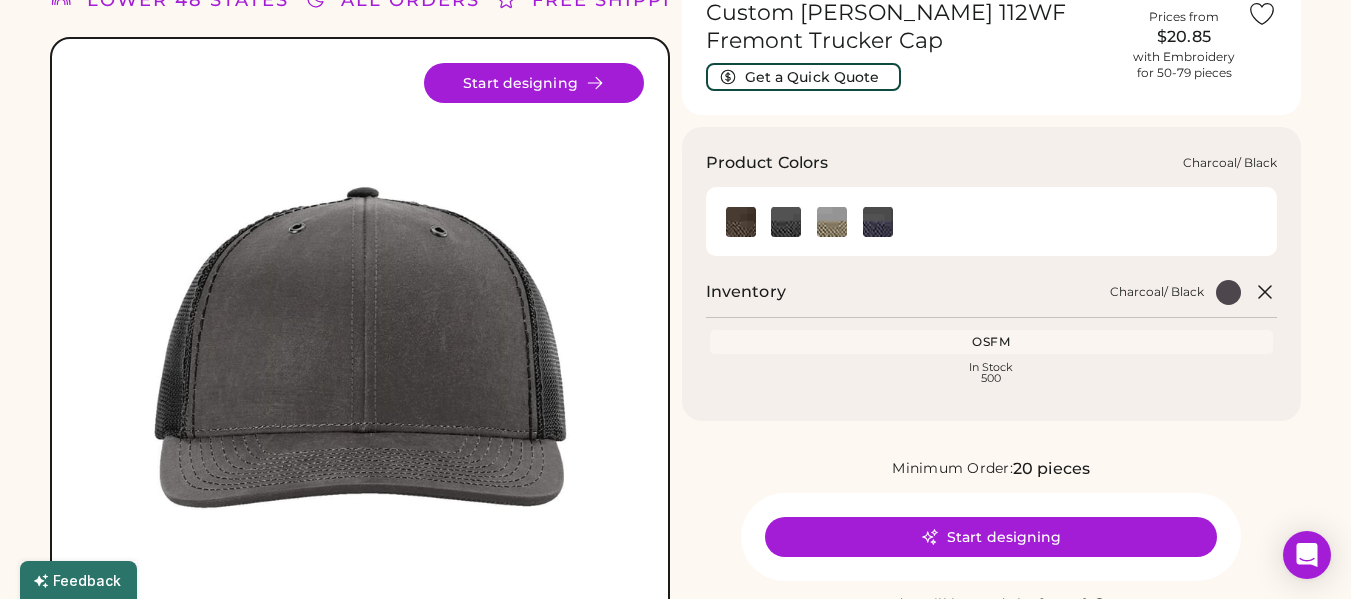 click 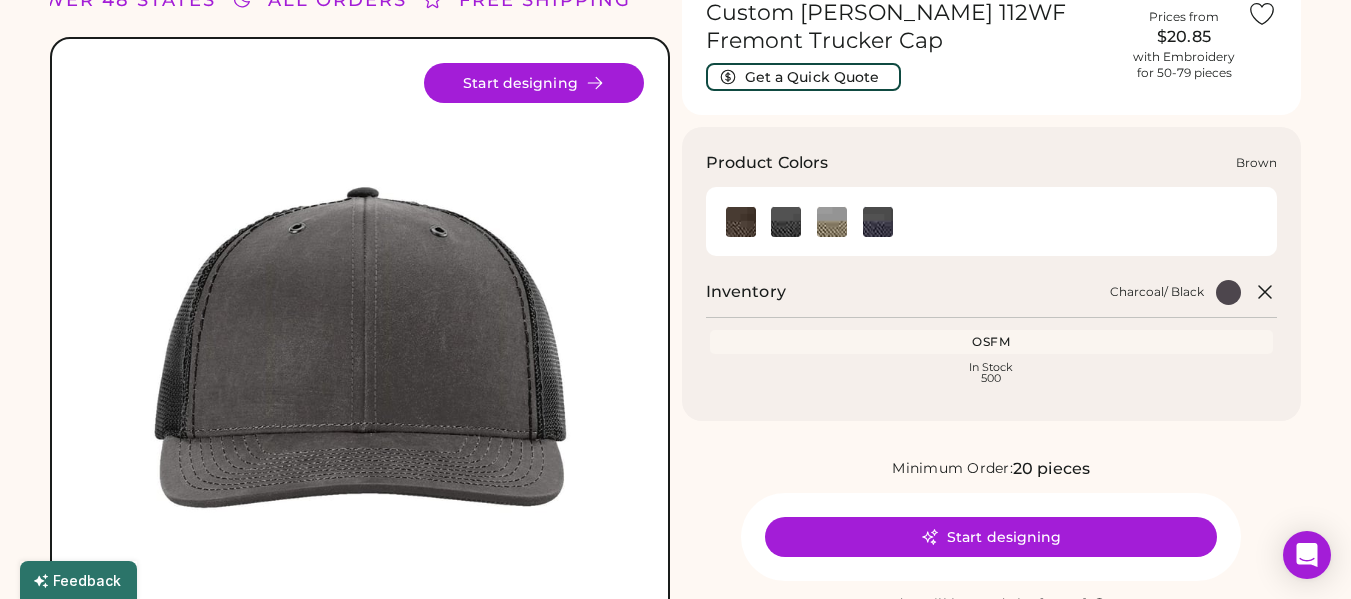 click 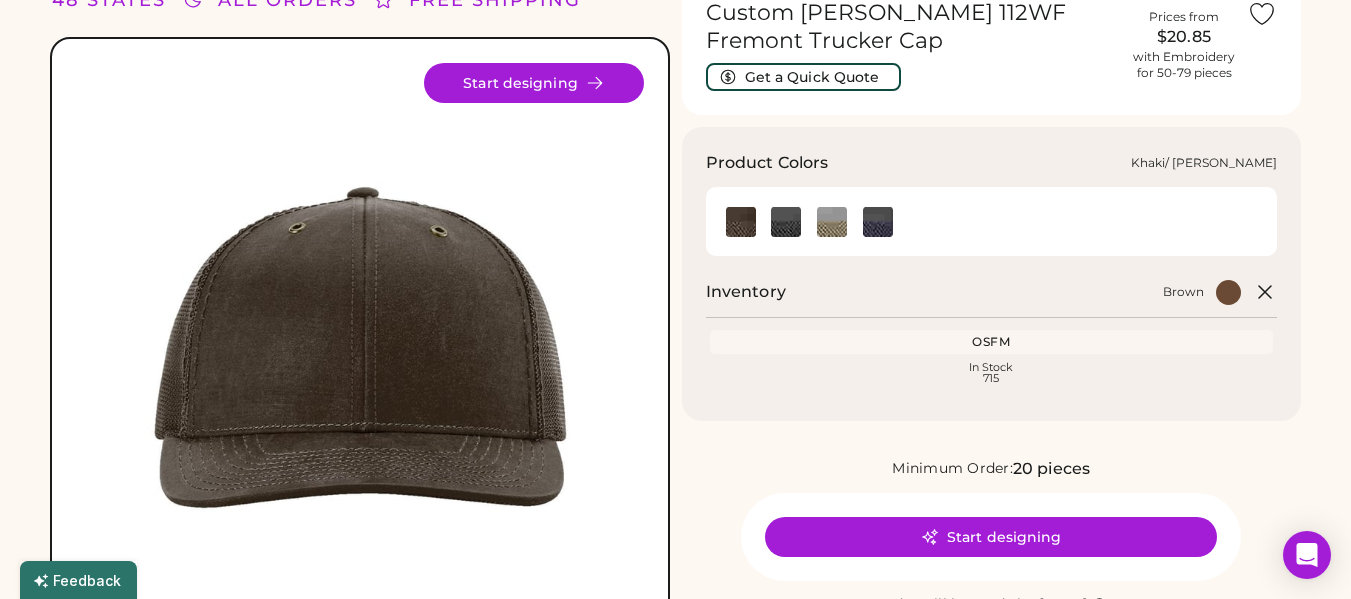 click 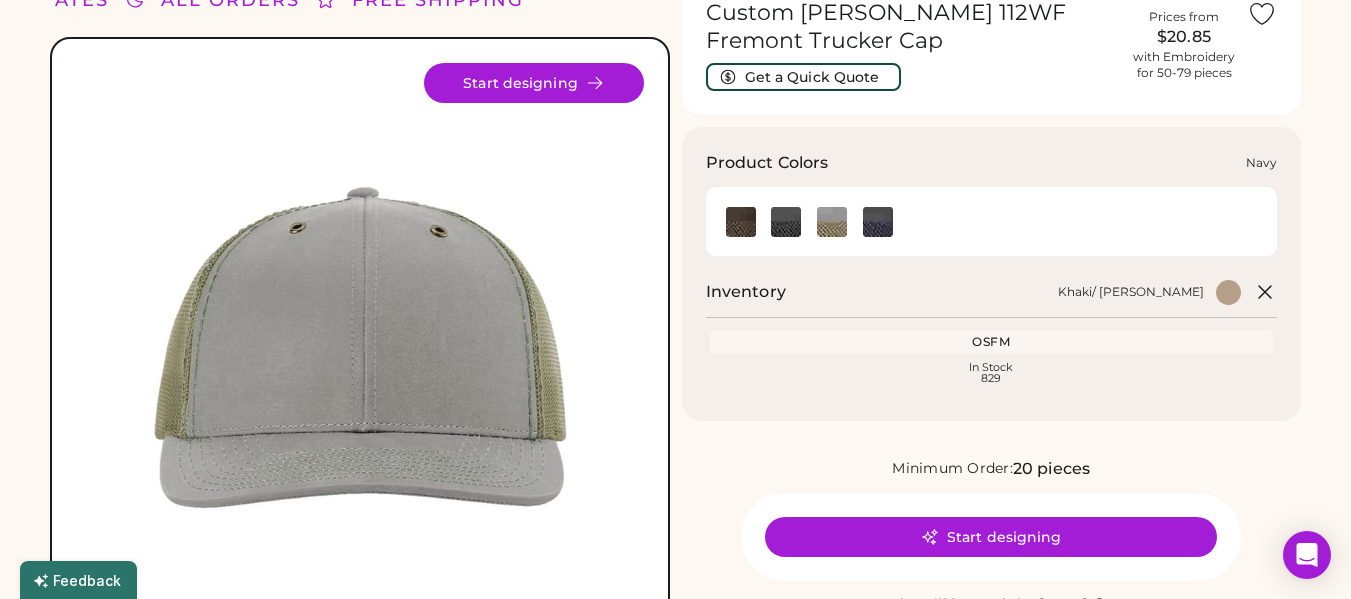click 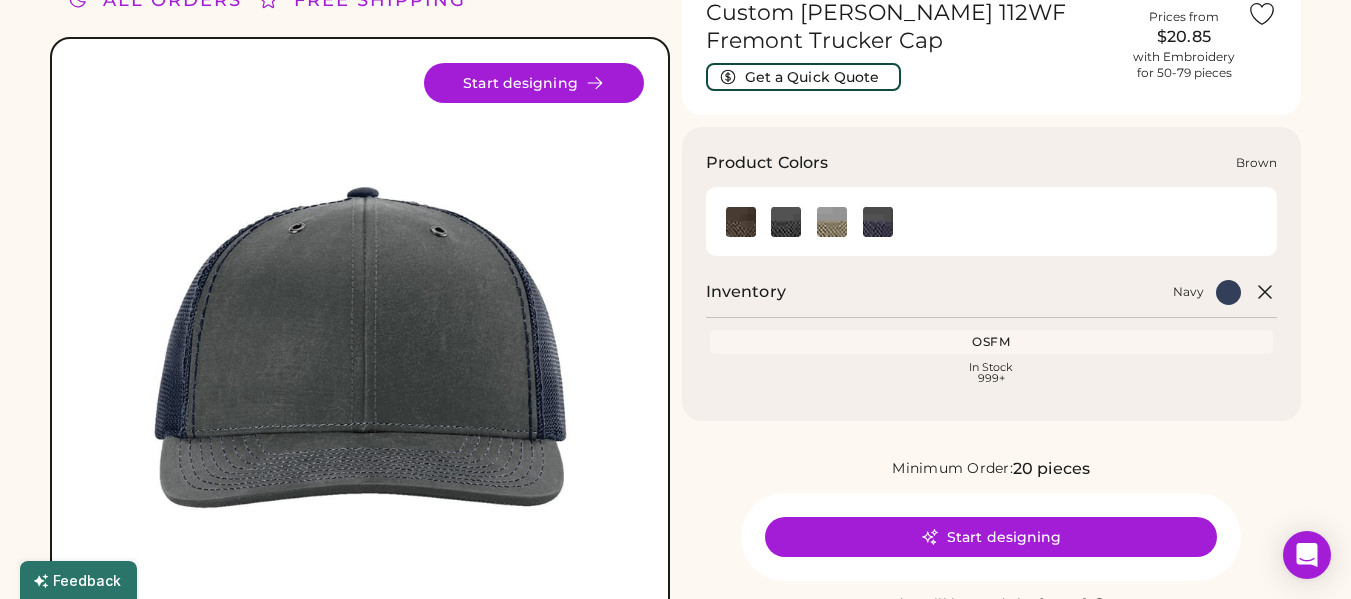 click 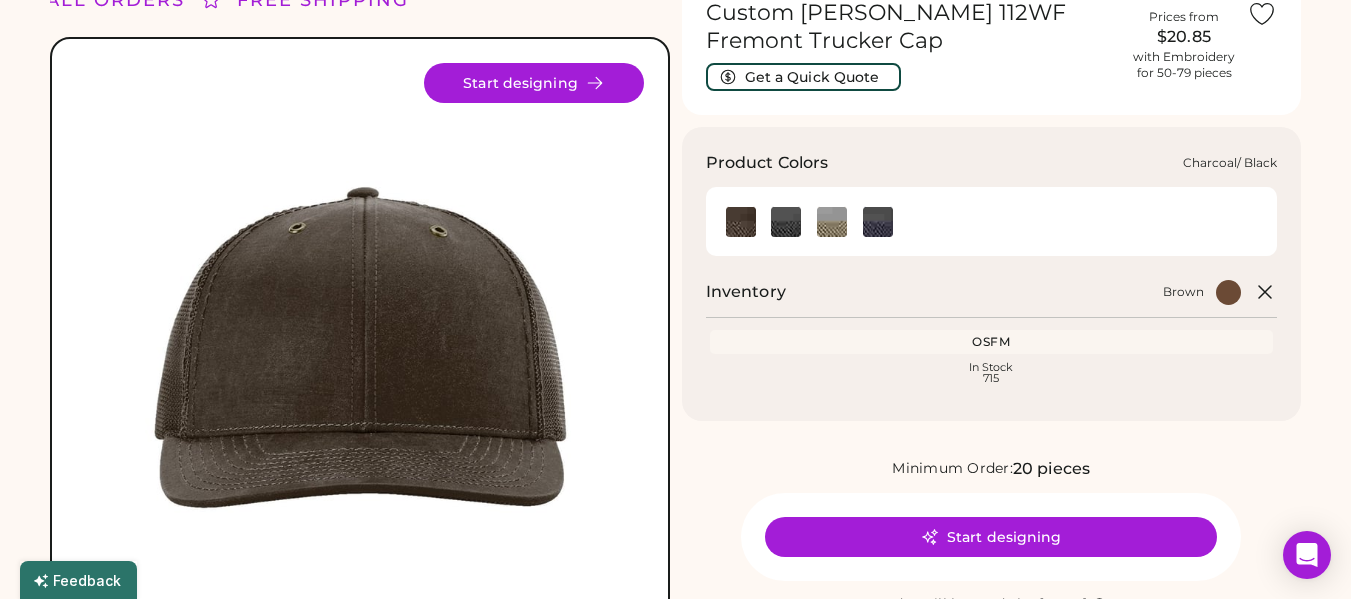 click 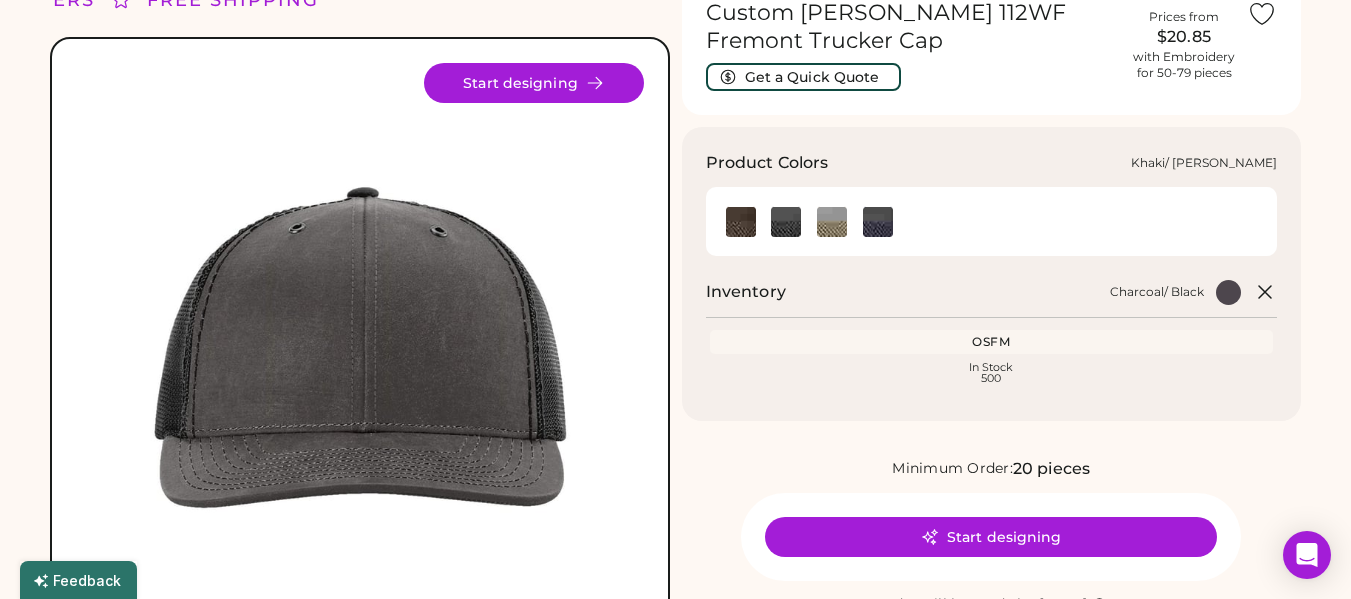 click at bounding box center (832, 221) 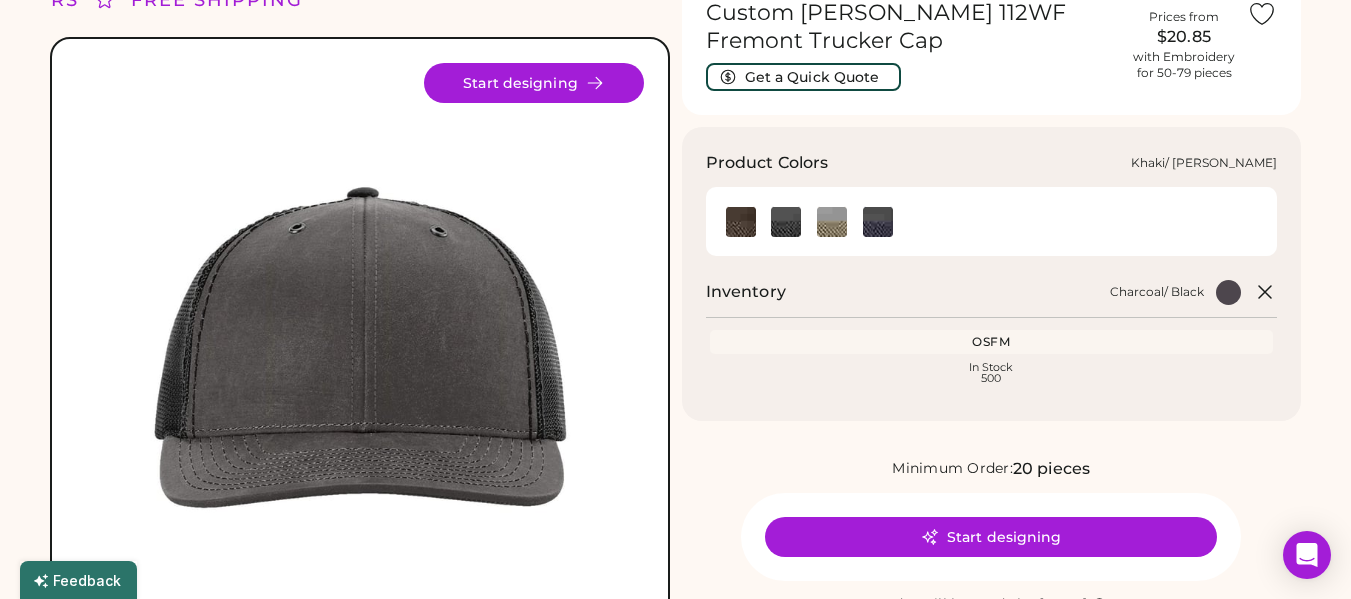 click 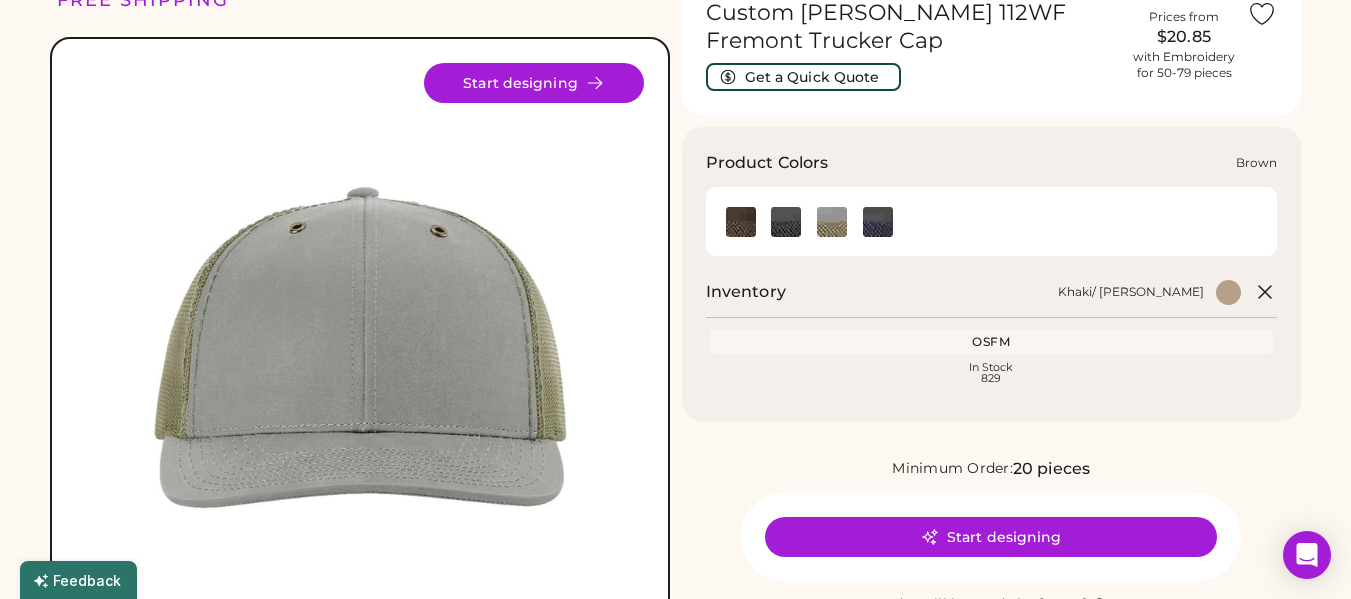 click 